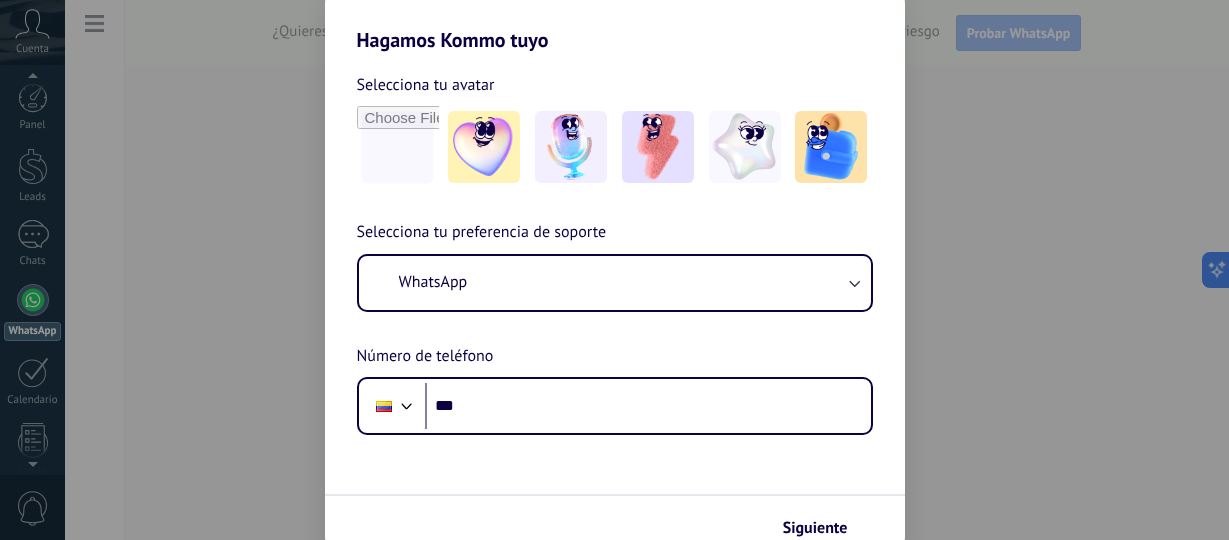 scroll, scrollTop: 0, scrollLeft: 0, axis: both 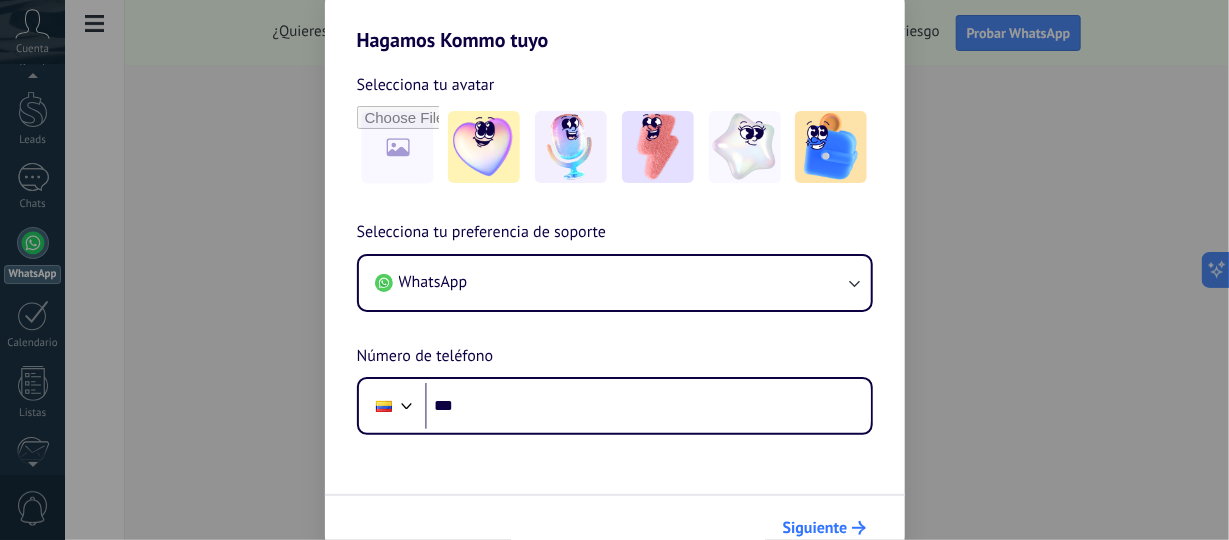 click on "Siguiente" at bounding box center [815, 528] 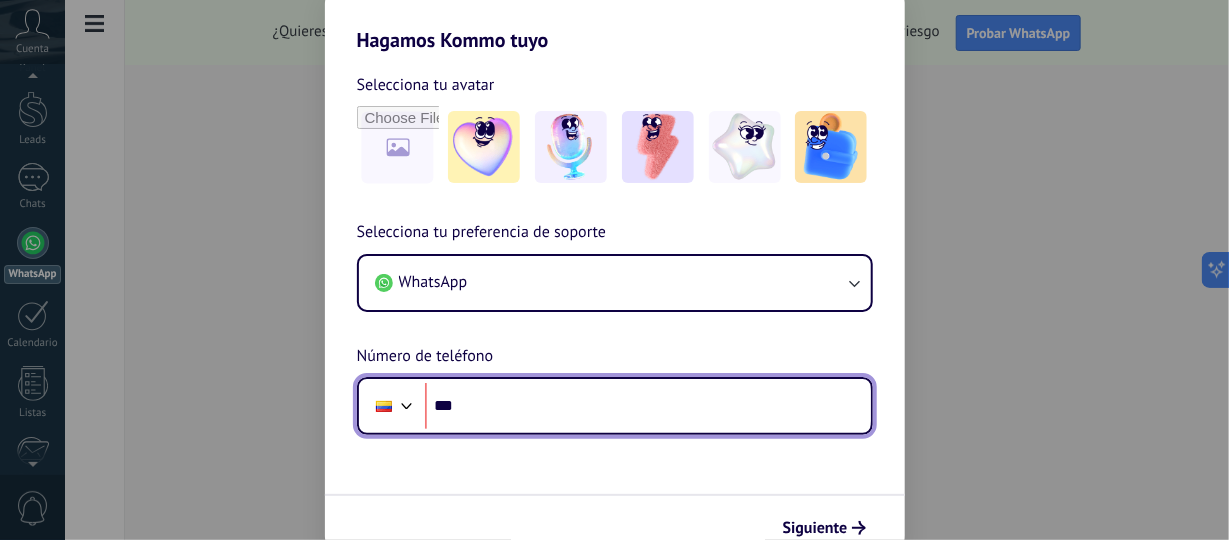 click on "***" at bounding box center [648, 406] 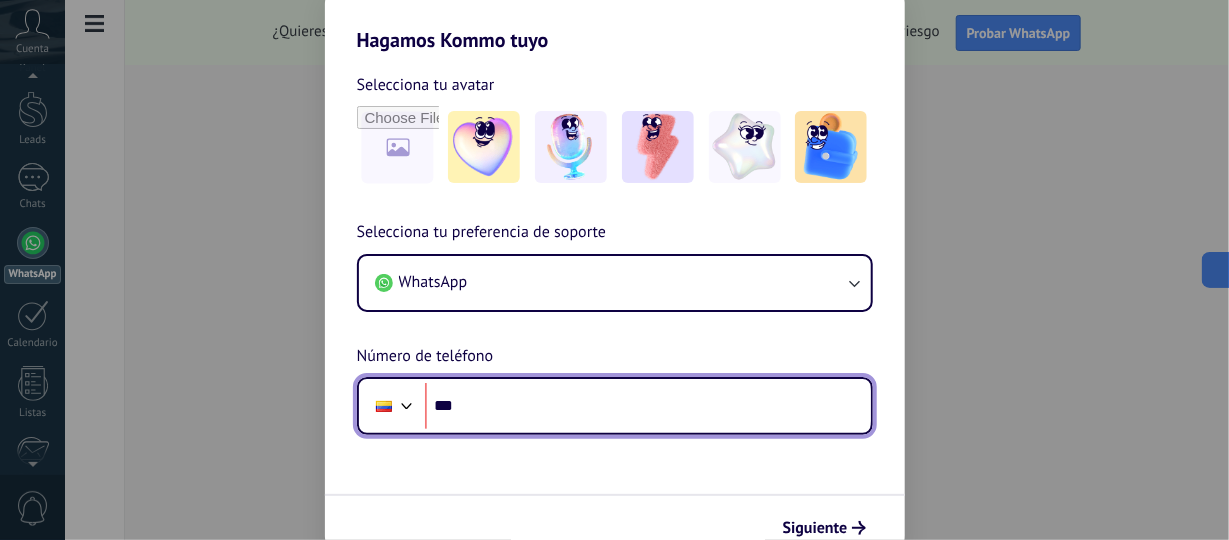 click on "***" at bounding box center (648, 406) 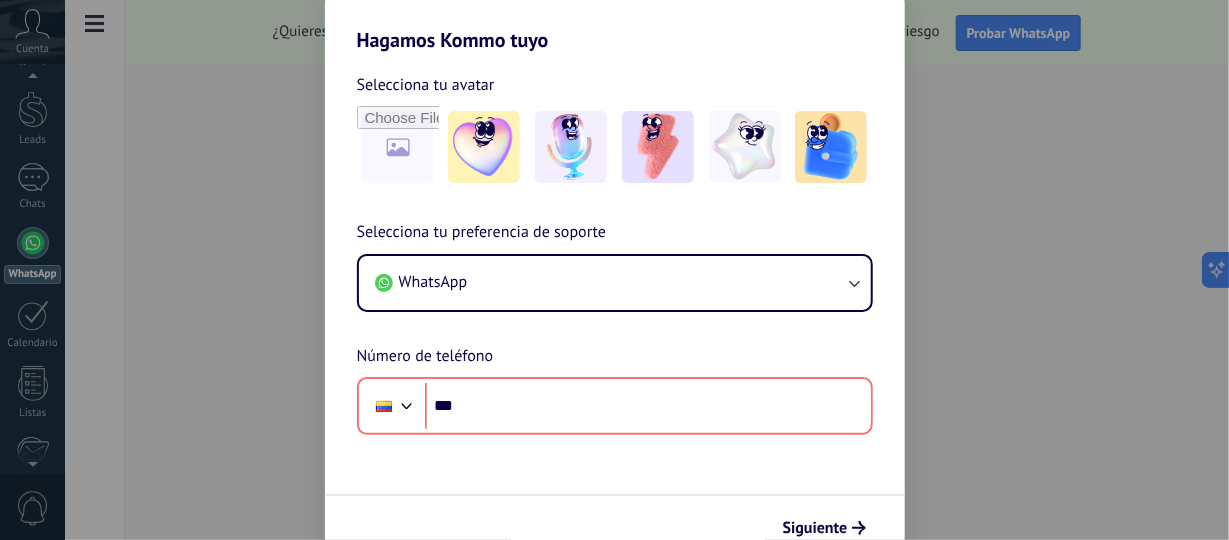 click on "Hagamos Kommo tuyo Selecciona tu avatar Selecciona tu preferencia de soporte WhatsApp Número de teléfono Phone *** Siguiente" at bounding box center (614, 270) 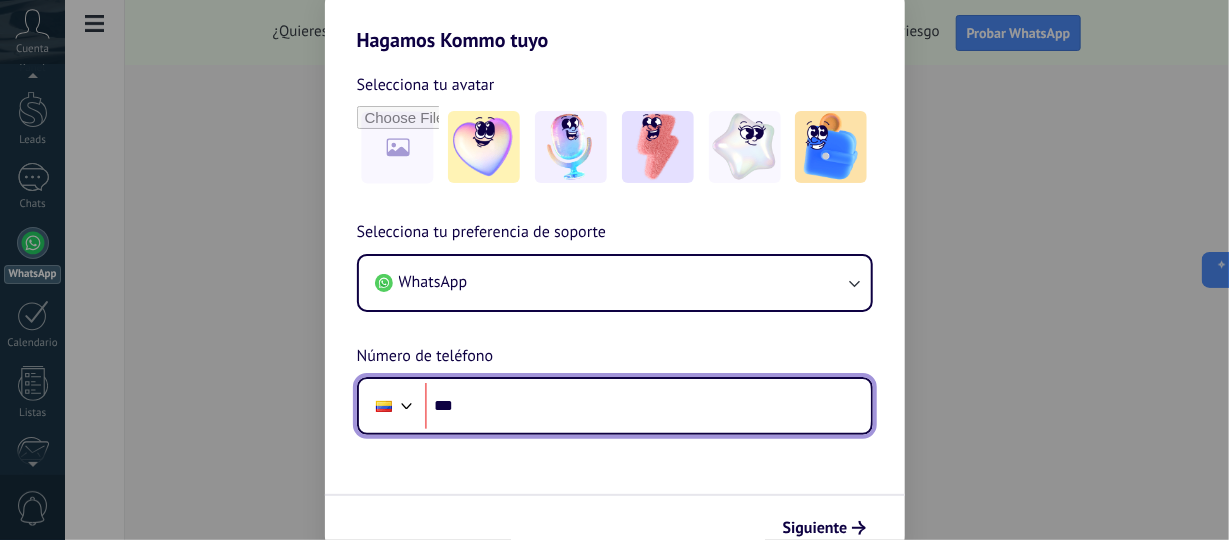 click on "***" at bounding box center [648, 406] 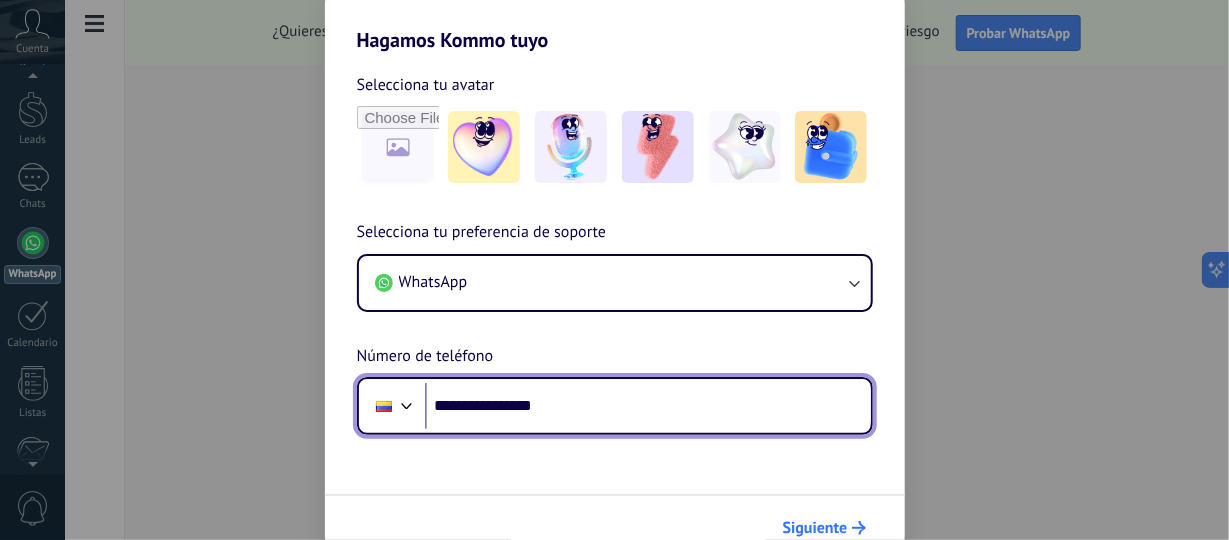 type on "**********" 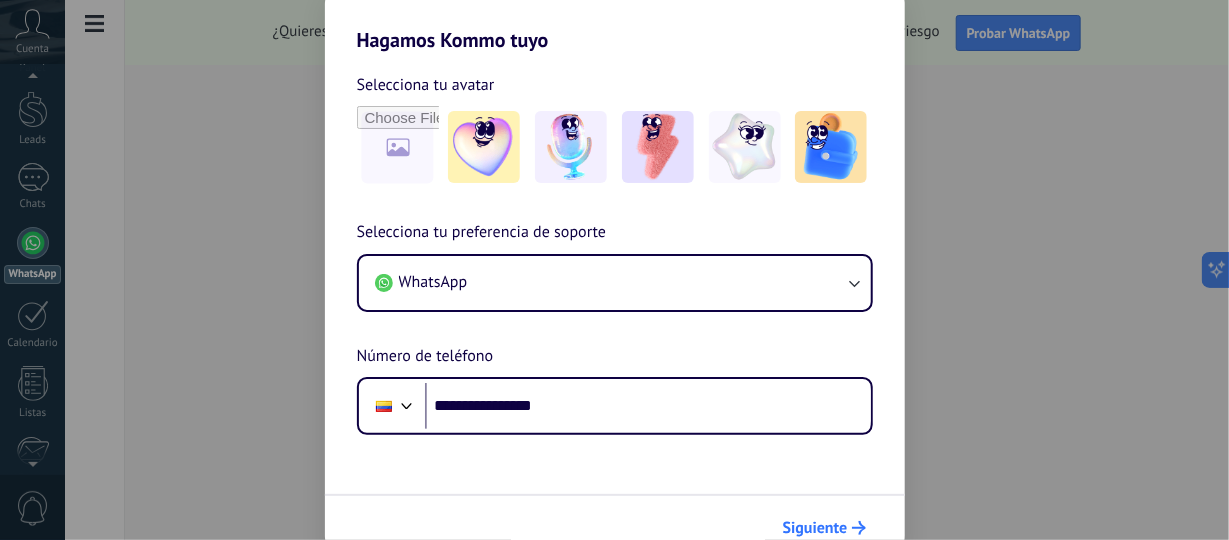 click on "Siguiente" at bounding box center [815, 528] 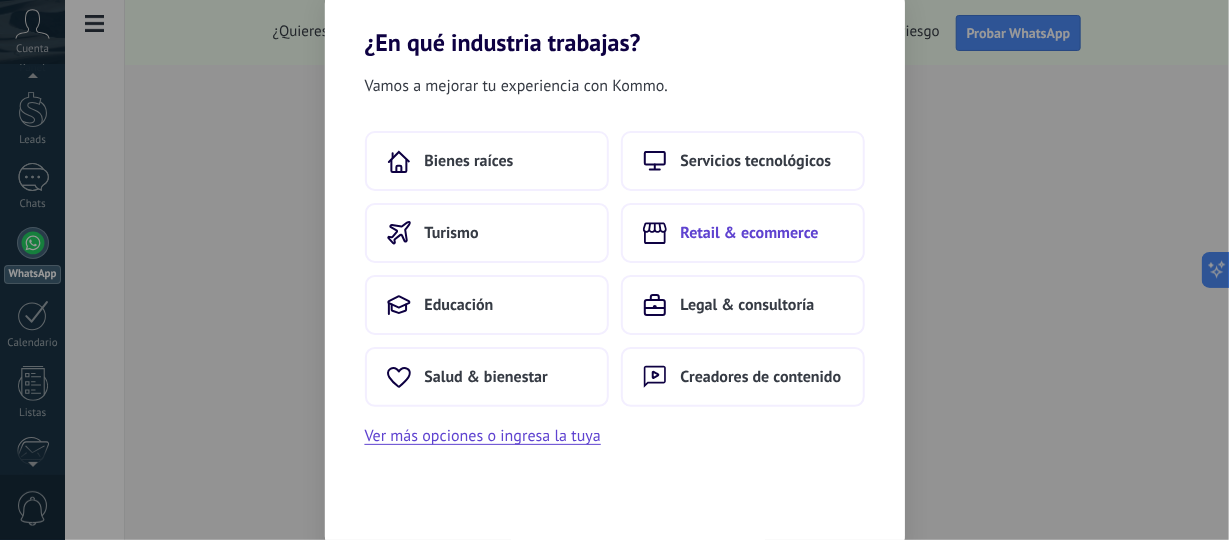 click on "Retail & ecommerce" at bounding box center [750, 233] 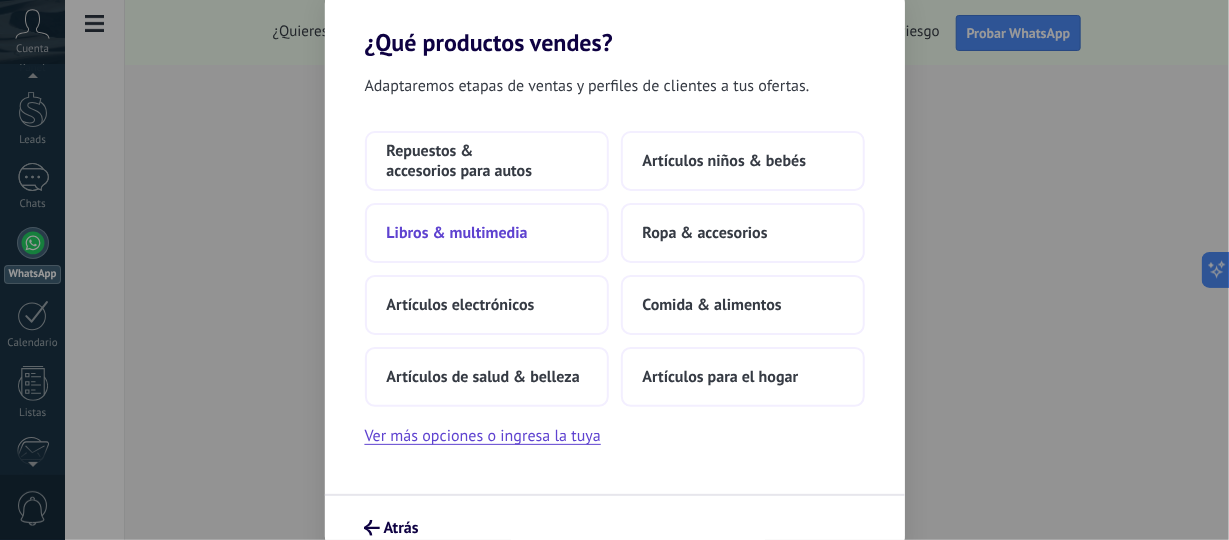 click on "Libros & multimedia" at bounding box center (487, 233) 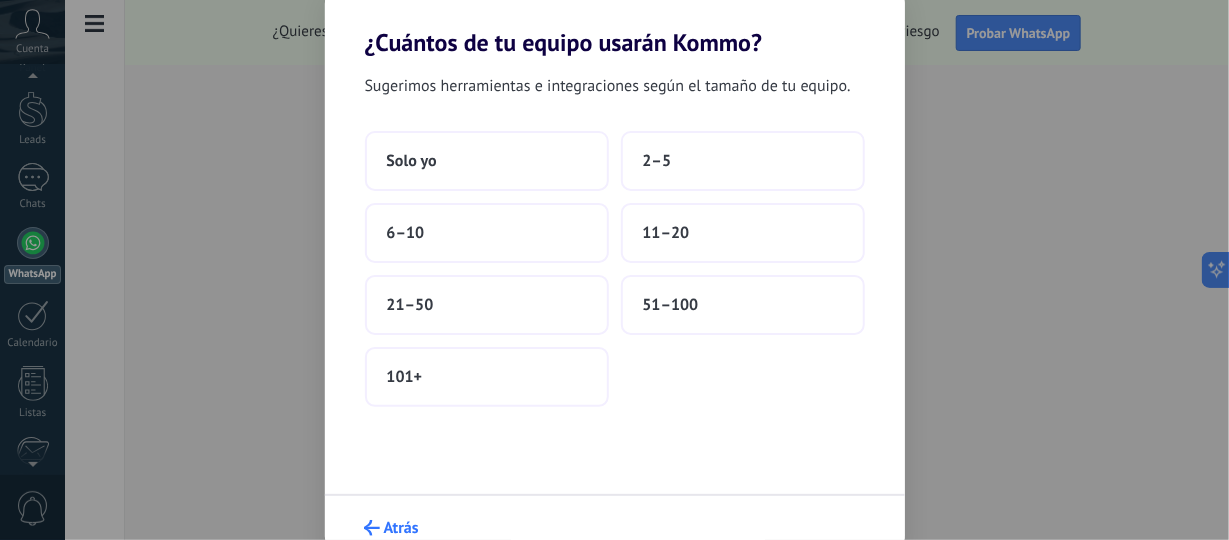 click on "Atrás" at bounding box center [401, 528] 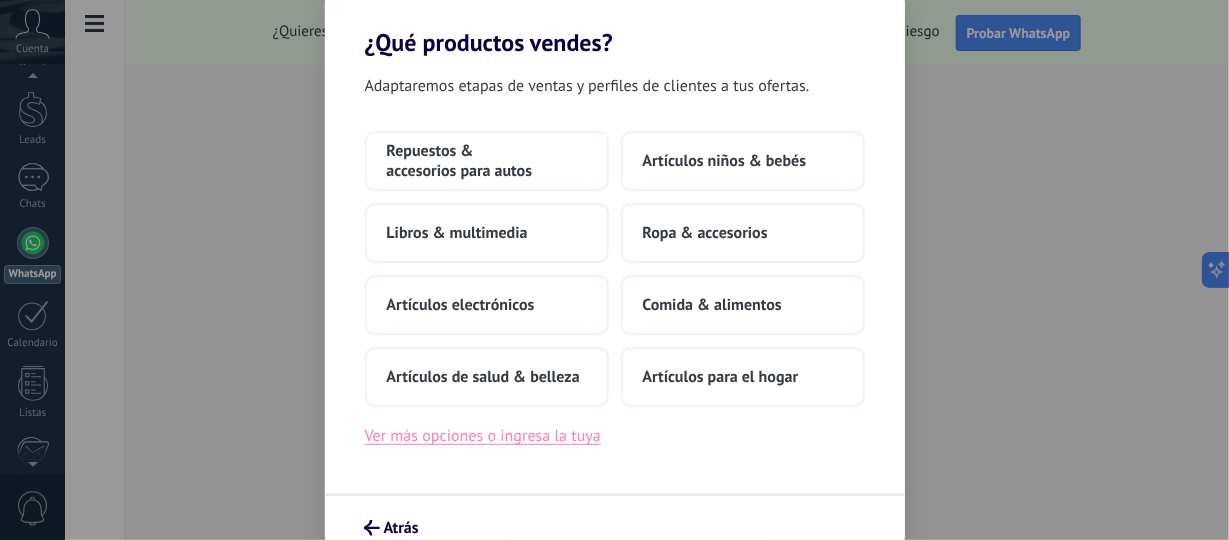 click on "Ver más opciones o ingresa la tuya" at bounding box center (483, 436) 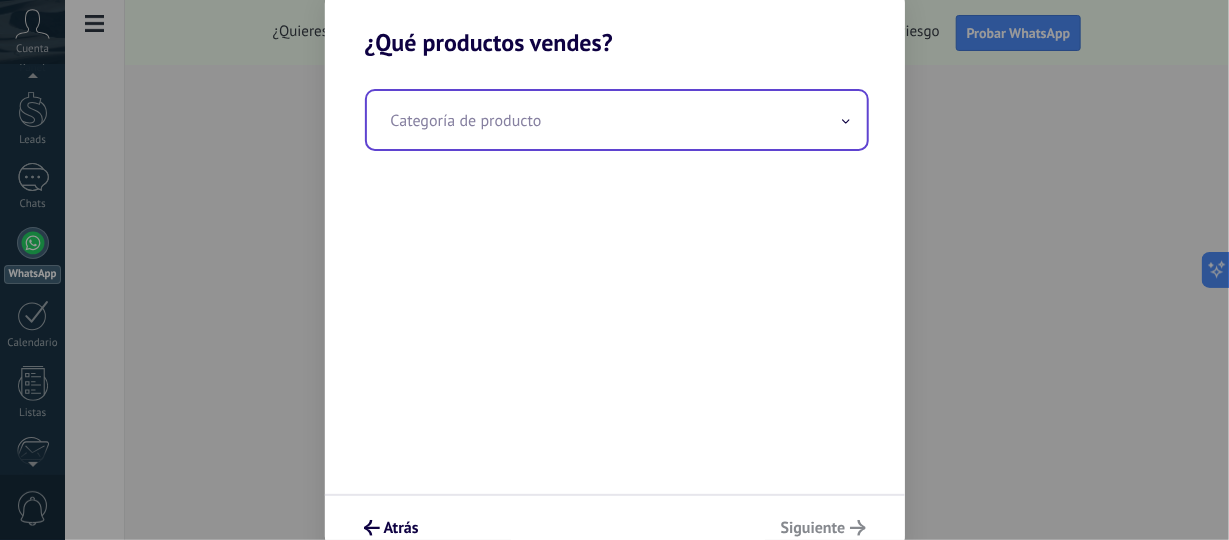 click at bounding box center [617, 120] 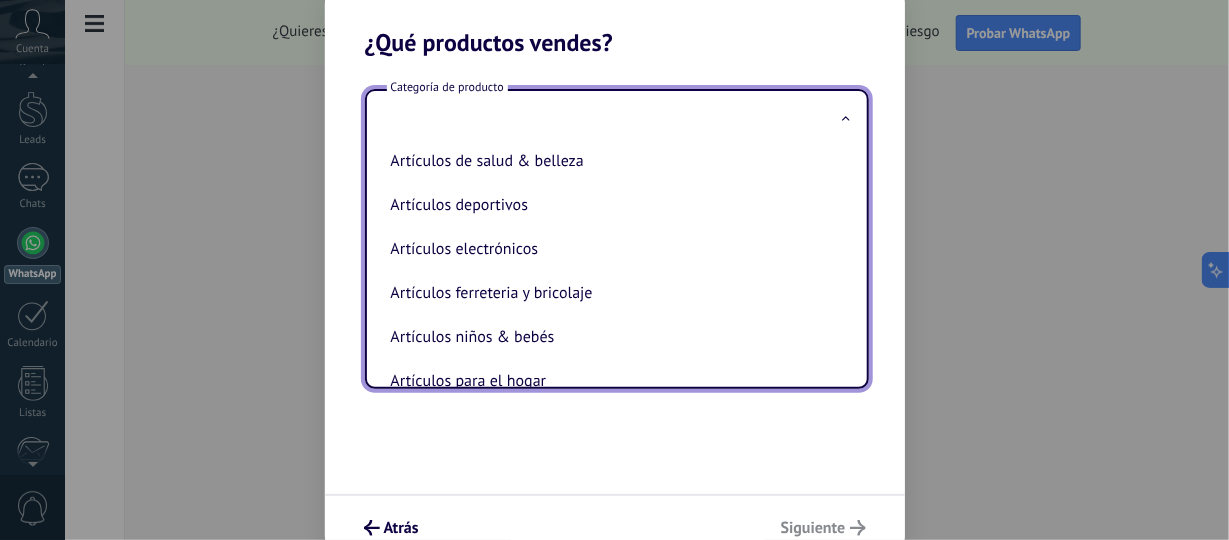 scroll, scrollTop: 0, scrollLeft: 0, axis: both 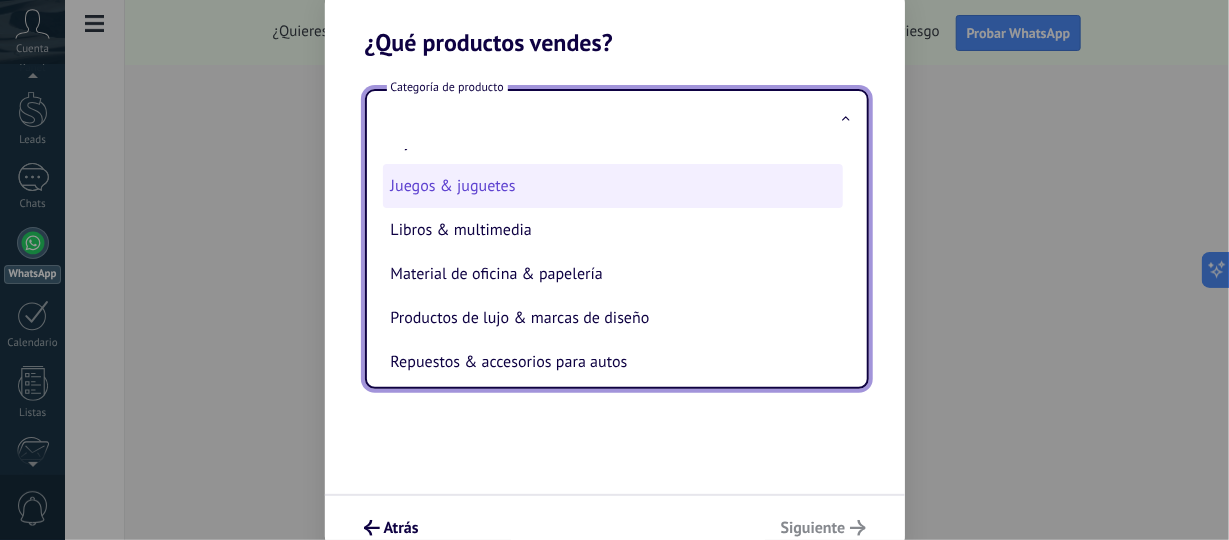 click on "Juegos & juguetes" at bounding box center (613, 186) 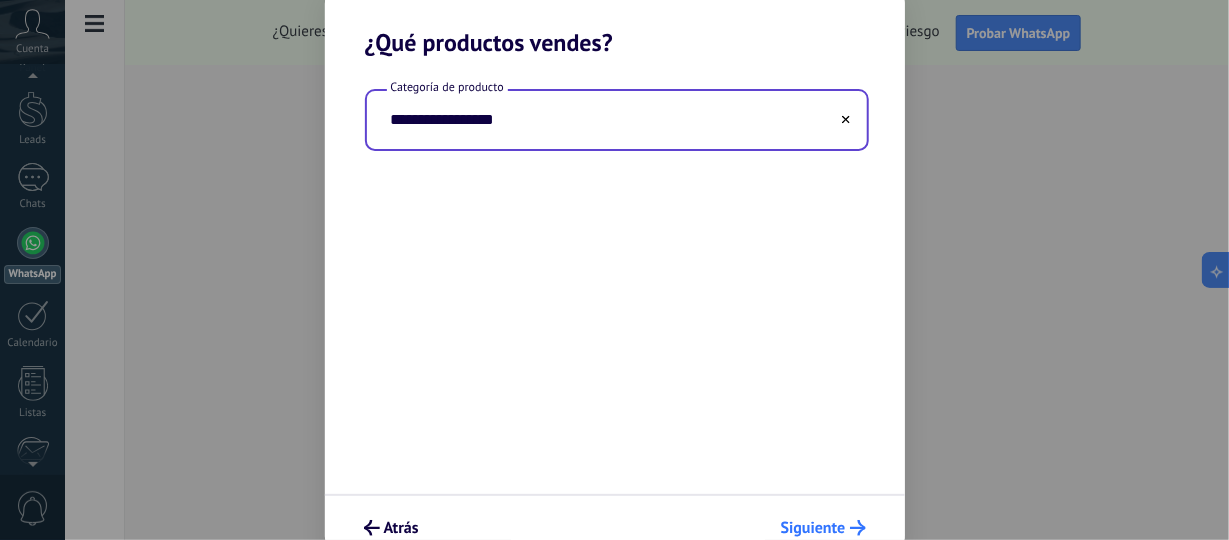 click on "Siguiente" at bounding box center [813, 528] 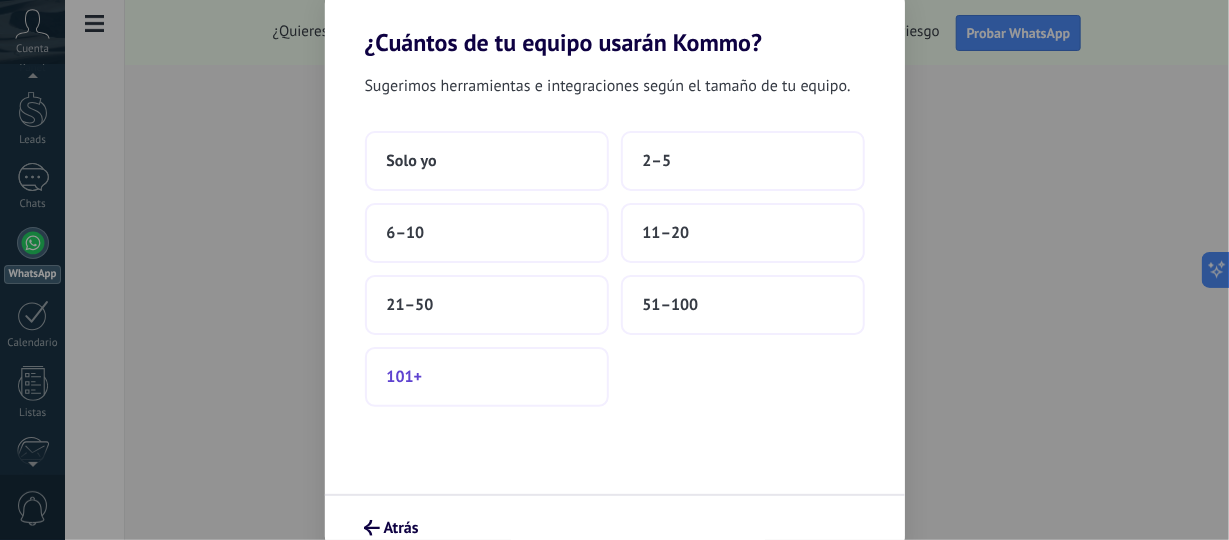 click on "101+" at bounding box center [487, 377] 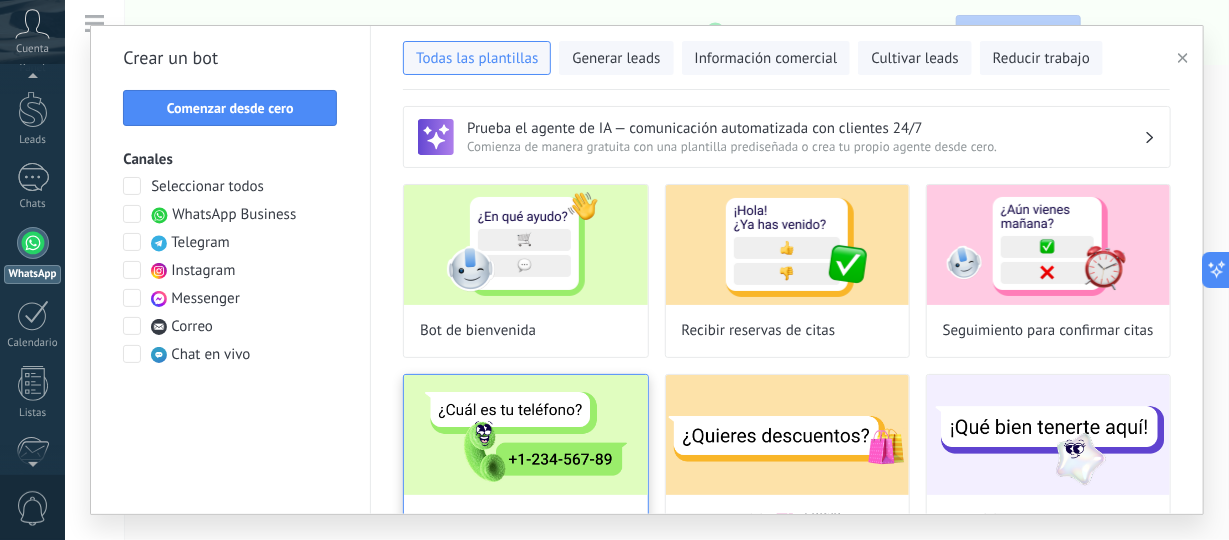 click on "Captura leads que desean una llamada" at bounding box center [525, 481] 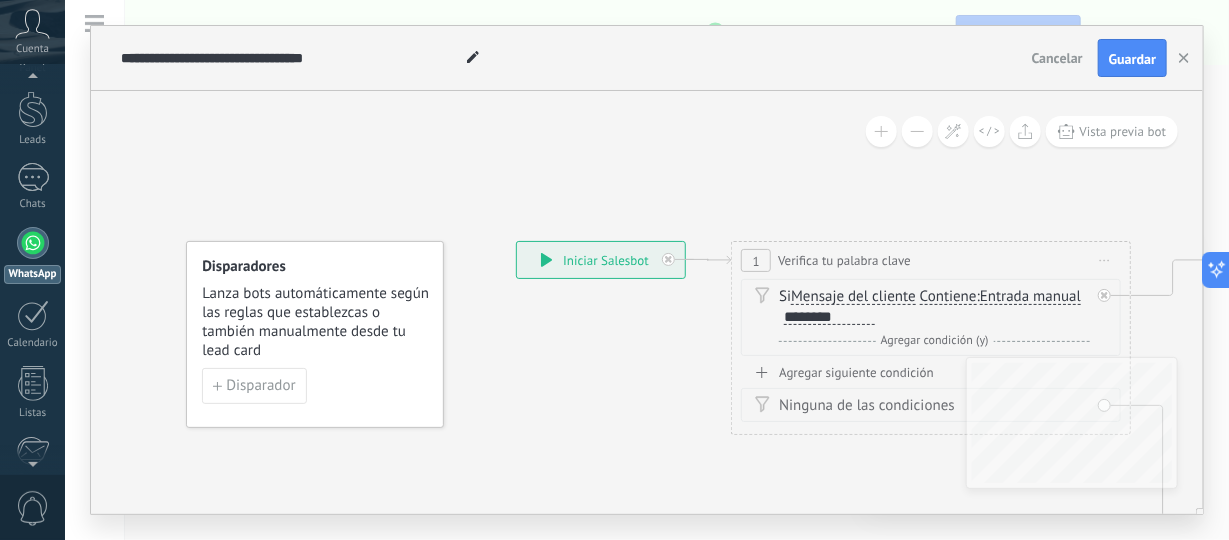 click on "Cancelar" at bounding box center [1057, 58] 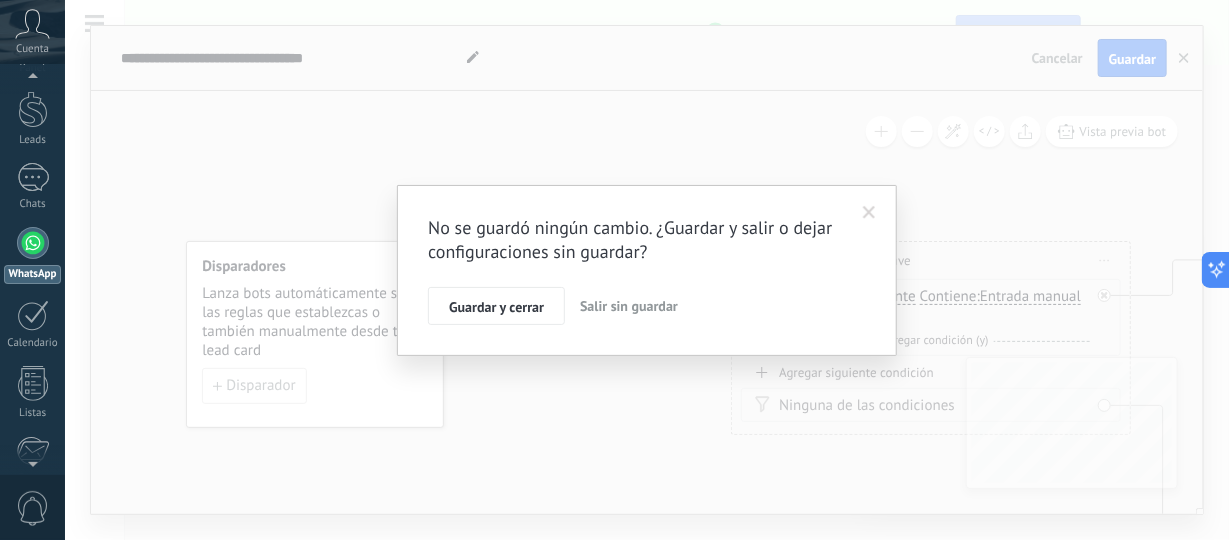 click on "Salir sin guardar" at bounding box center (629, 306) 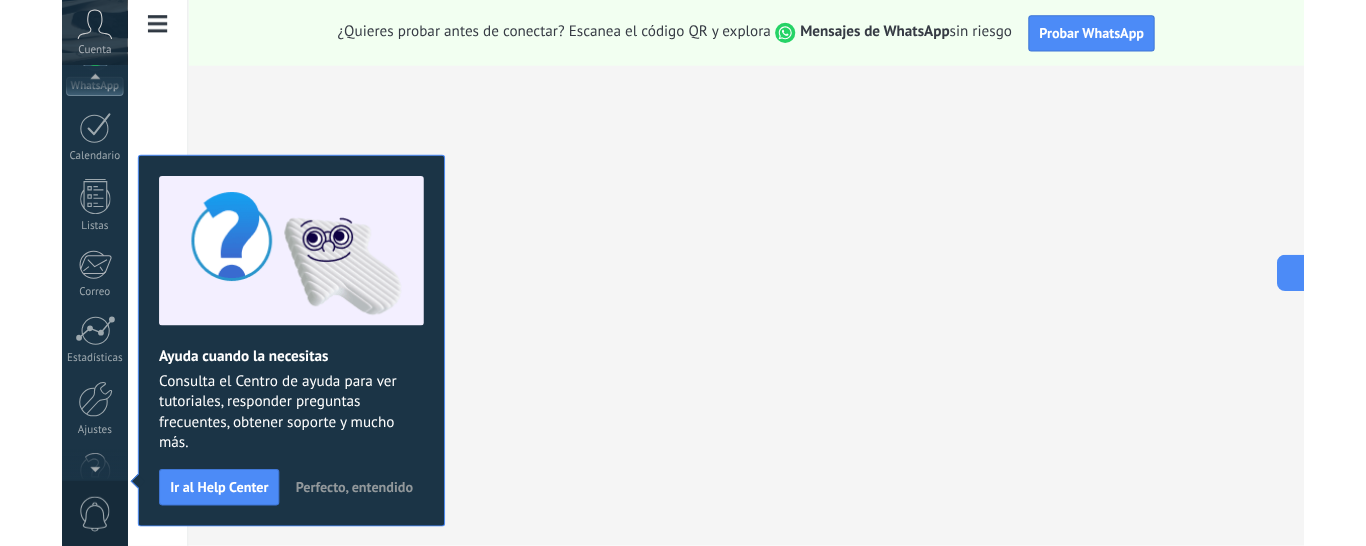scroll, scrollTop: 57, scrollLeft: 0, axis: vertical 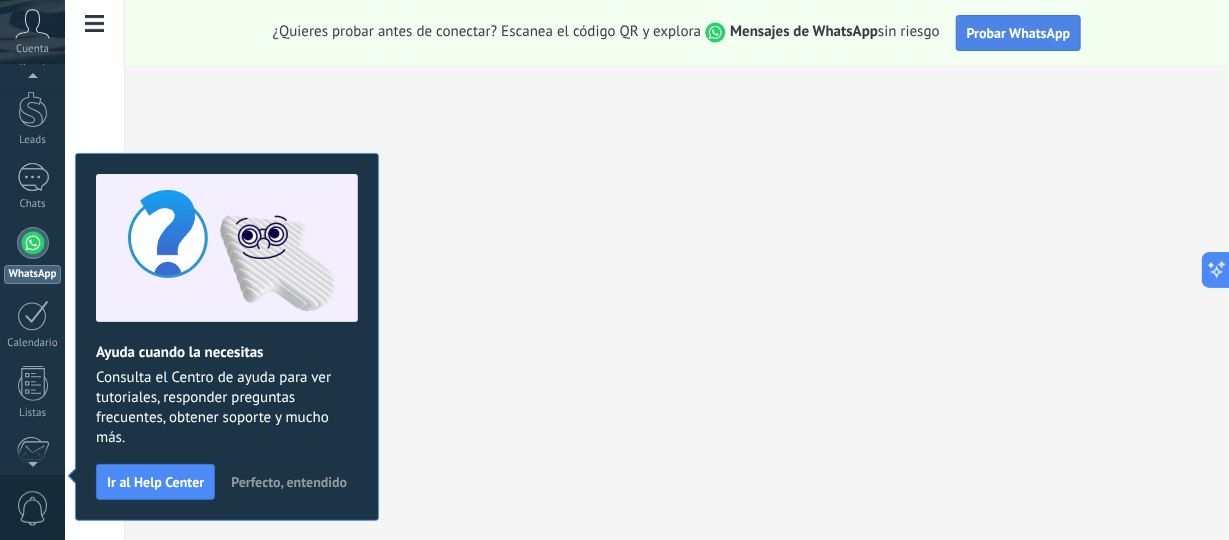click on "Probar WhatsApp" at bounding box center (1019, 33) 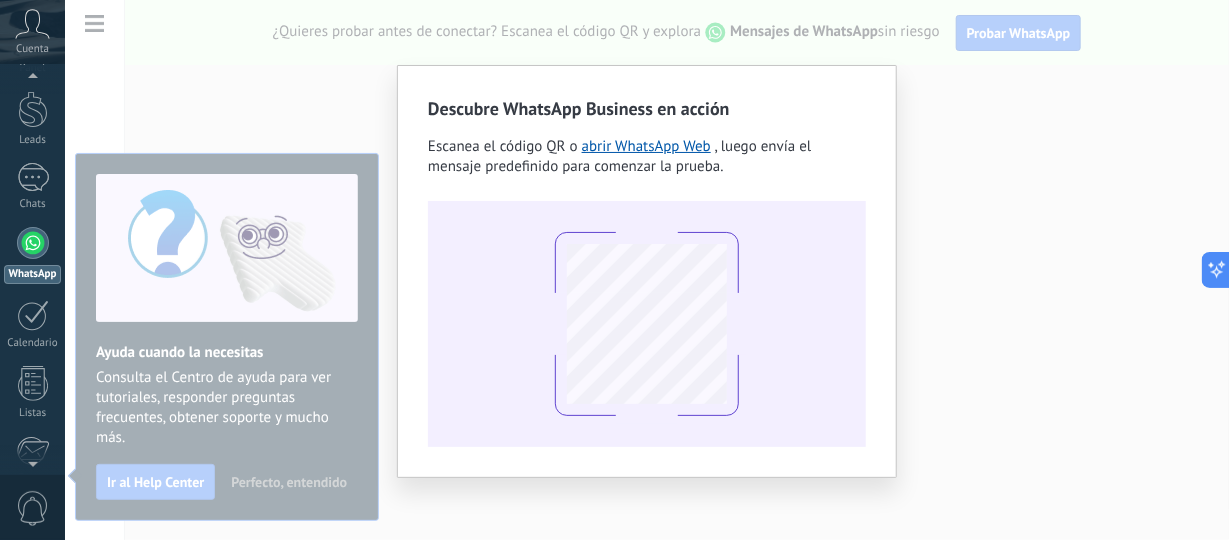 type 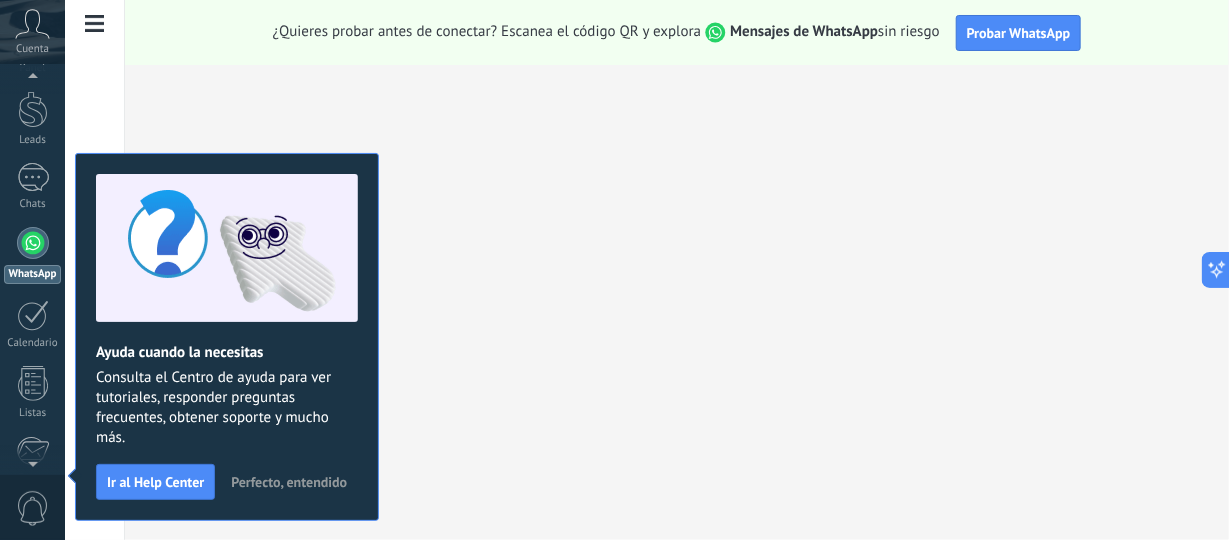 click on "Perfecto, entendido" at bounding box center (289, 482) 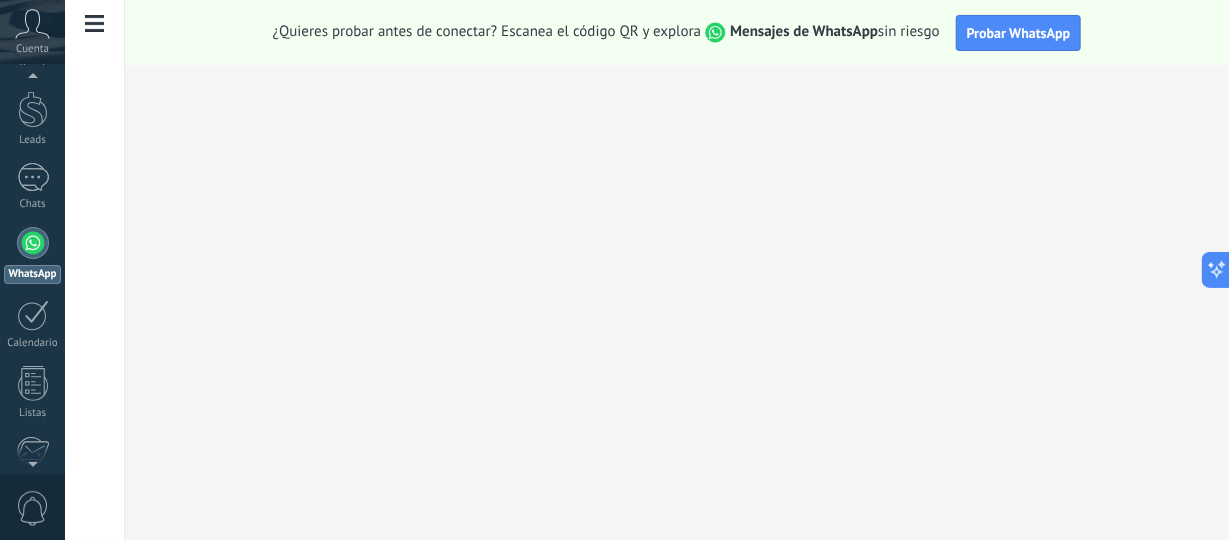 click on "WhatsApp" at bounding box center (32, 255) 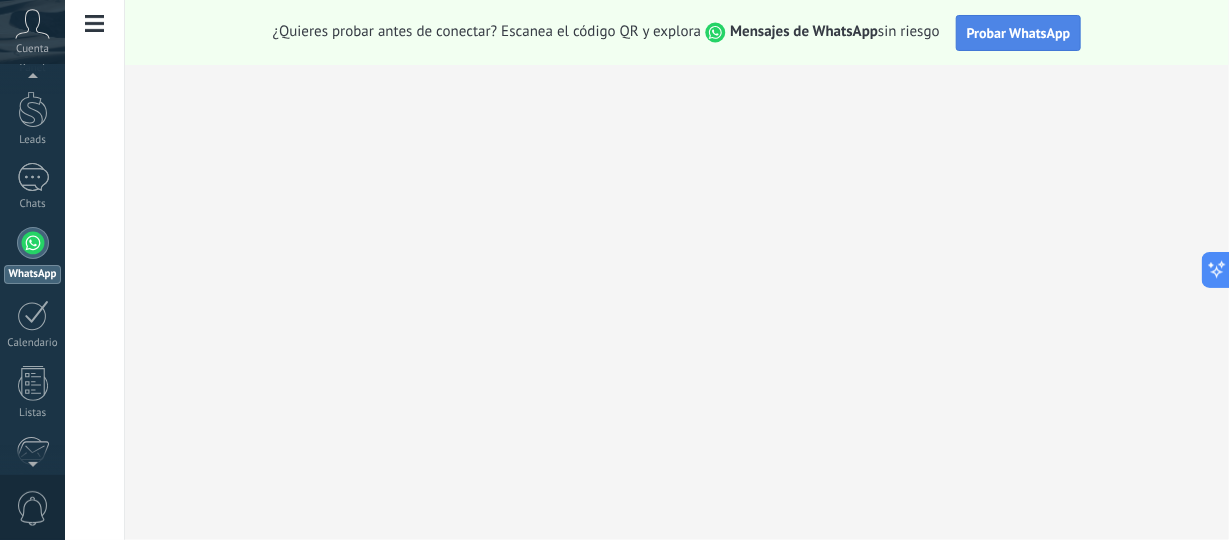 click on "Probar WhatsApp" at bounding box center (1019, 33) 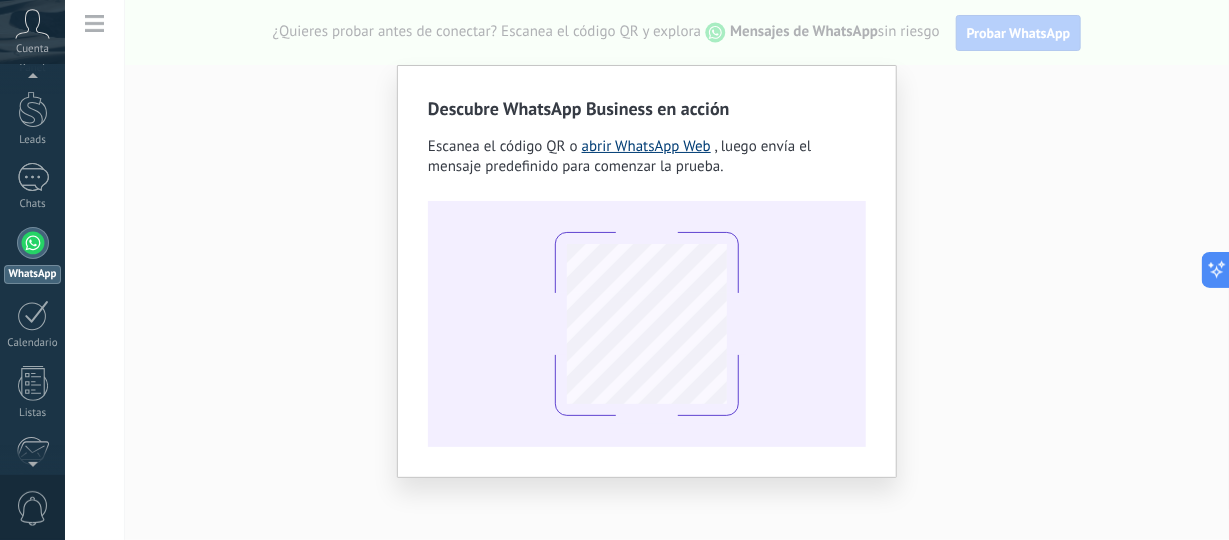 click on "abrir WhatsApp Web" at bounding box center [646, 146] 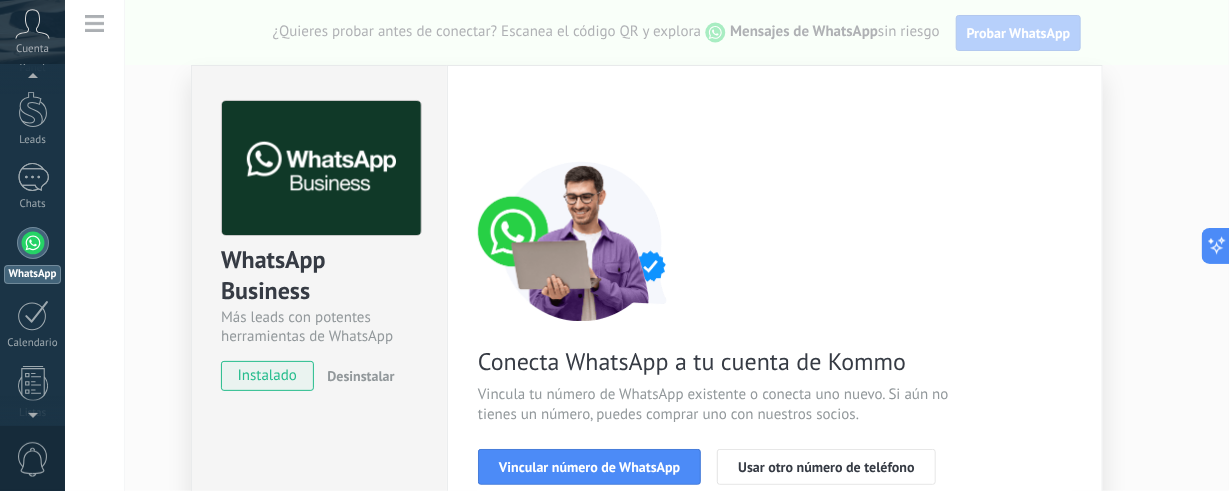 click on "instalado" at bounding box center (267, 376) 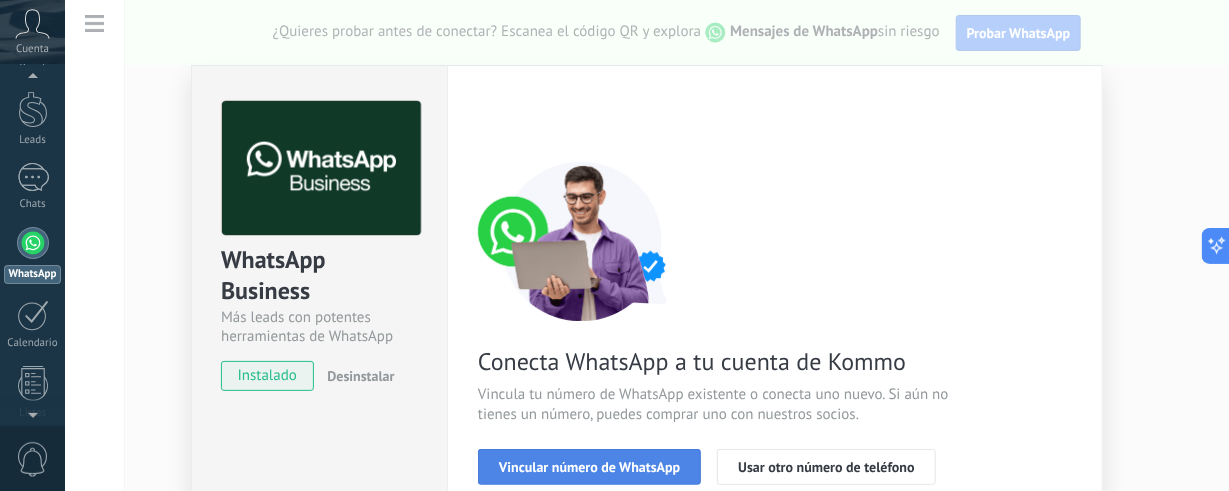 click on "Vincular número de WhatsApp" at bounding box center (589, 467) 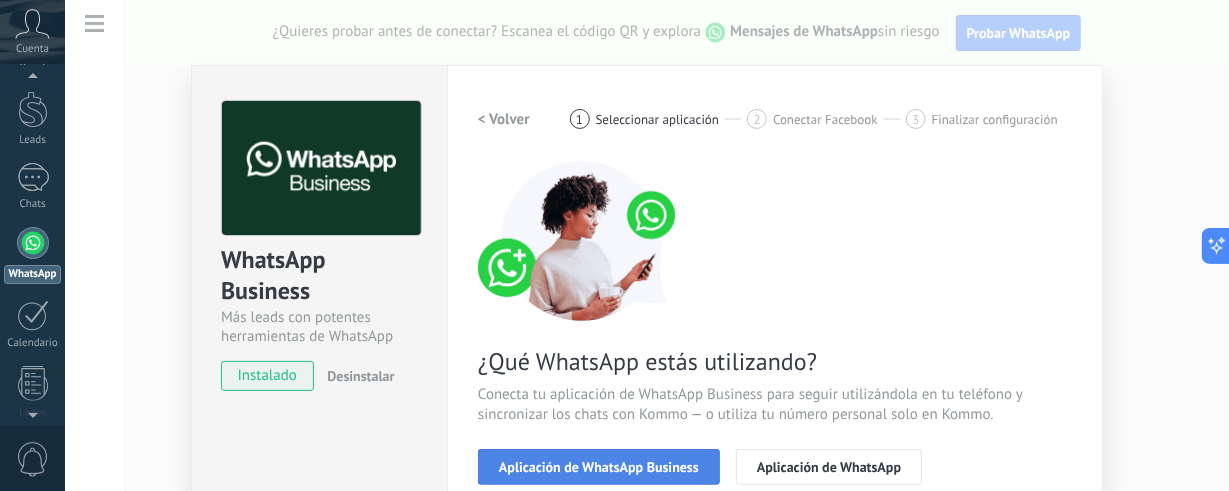 click on "Aplicación de WhatsApp Business" at bounding box center [599, 467] 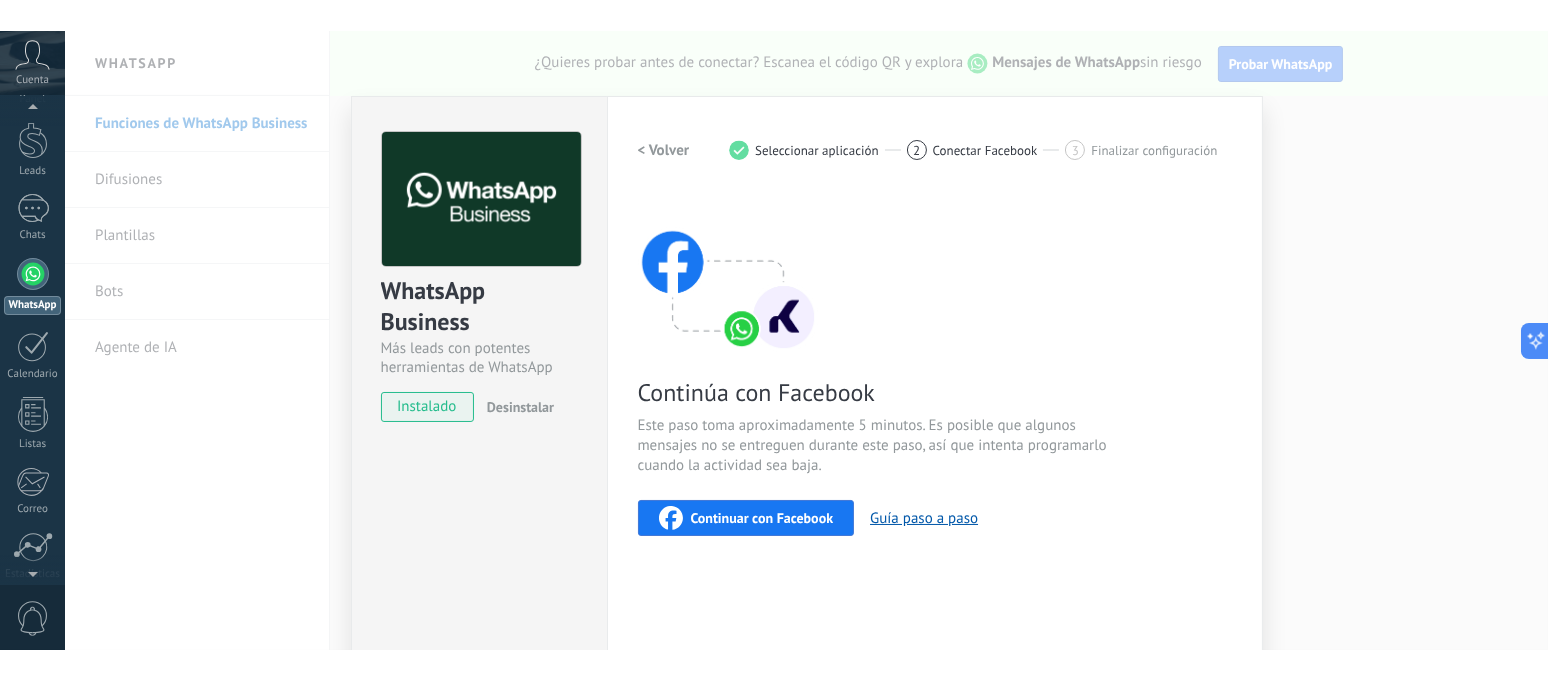 scroll, scrollTop: 0, scrollLeft: 0, axis: both 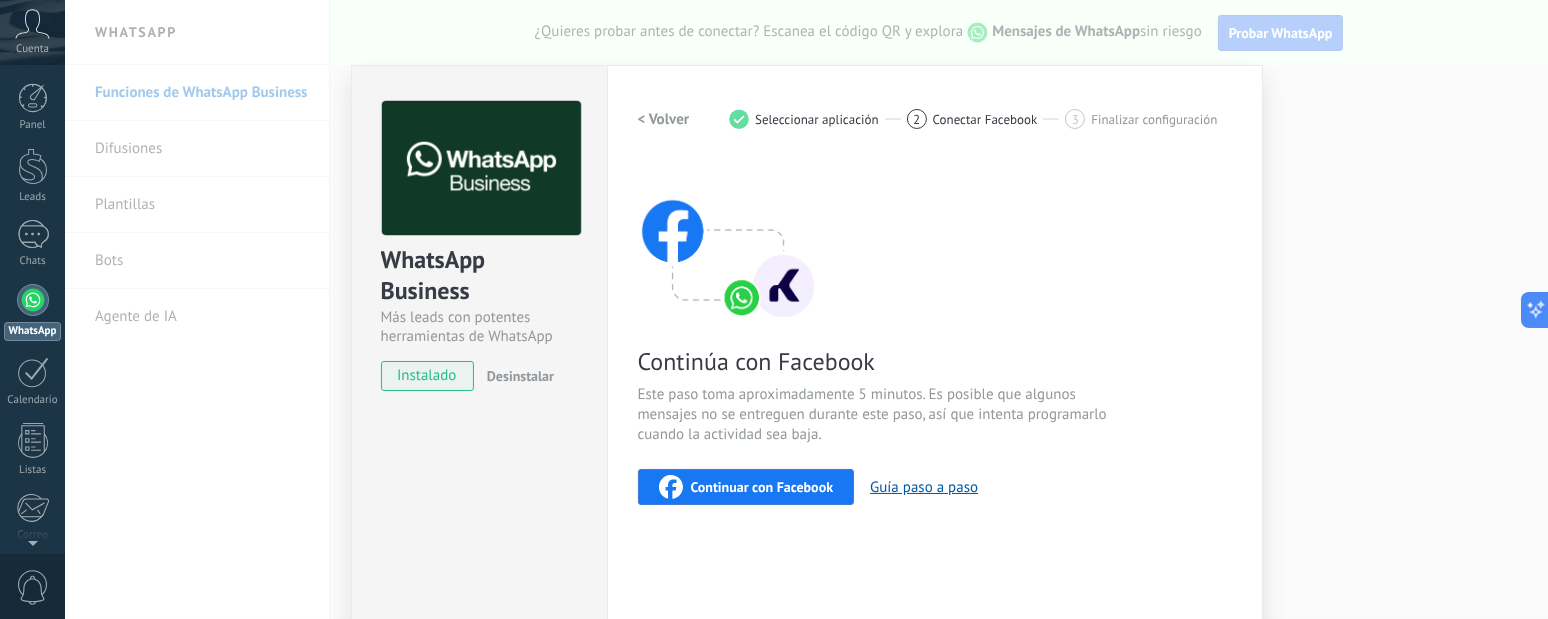 click on "Continuar con Facebook" at bounding box center [762, 487] 